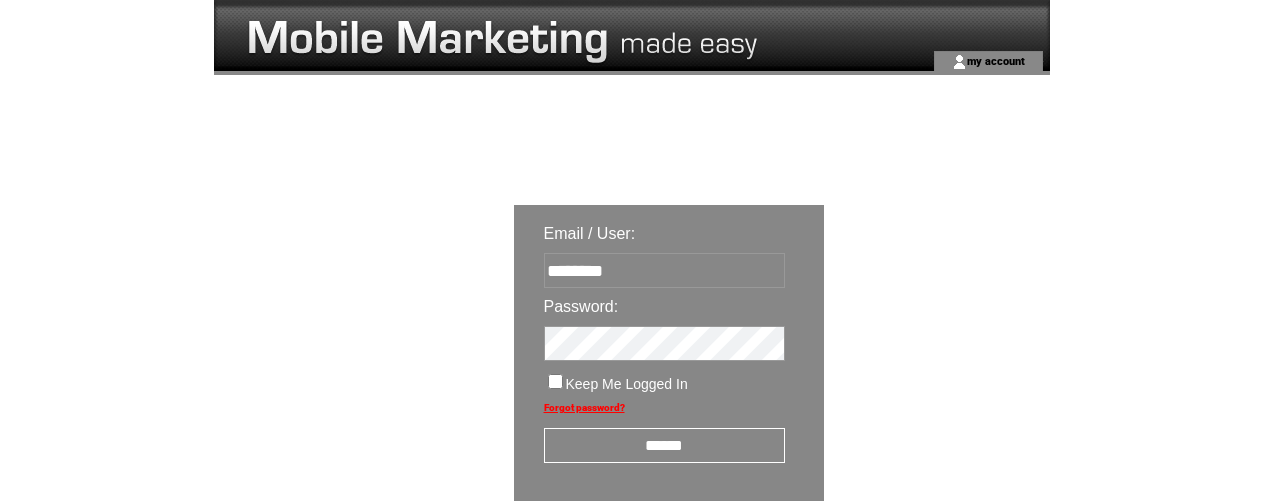scroll, scrollTop: 0, scrollLeft: 0, axis: both 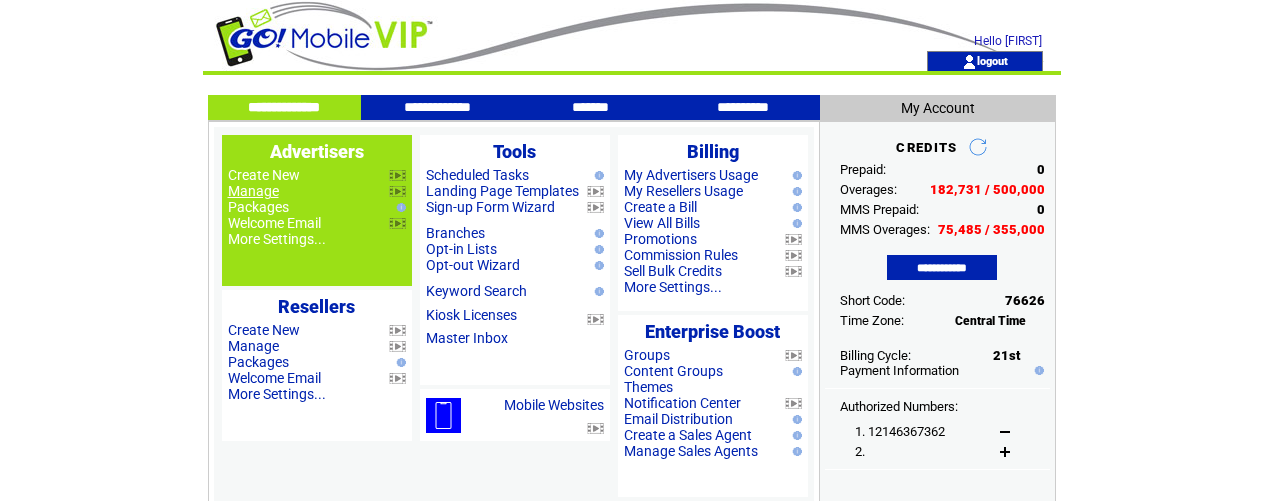 click on "Manage" at bounding box center (253, 191) 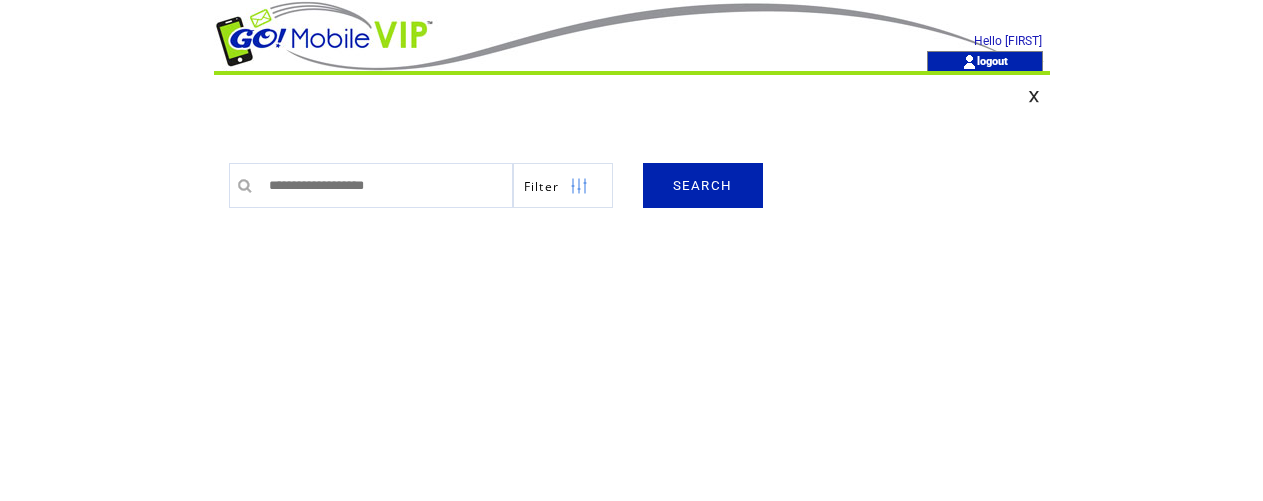 scroll, scrollTop: 0, scrollLeft: 0, axis: both 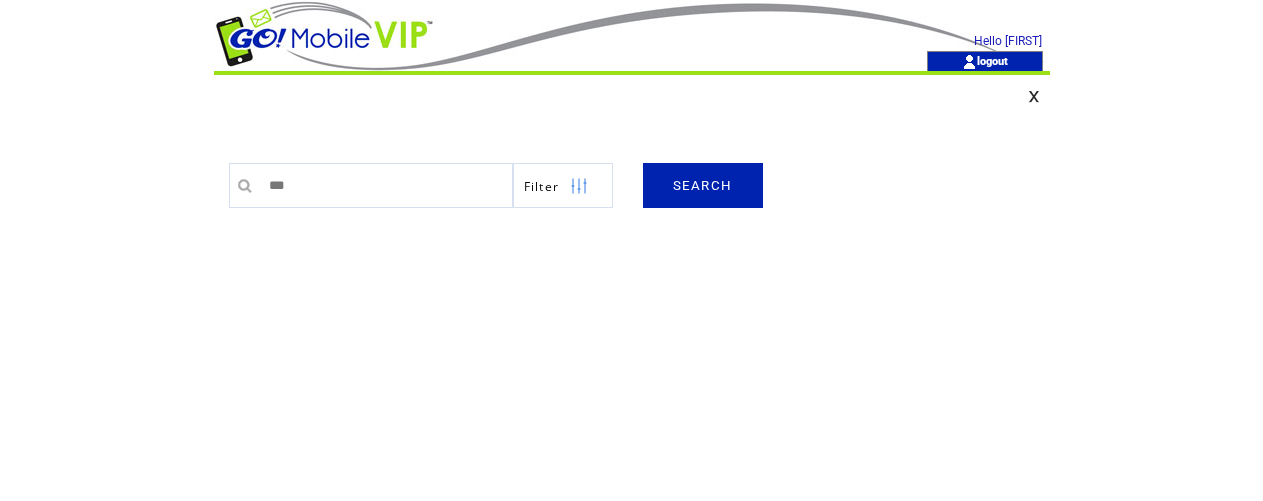 type on "***" 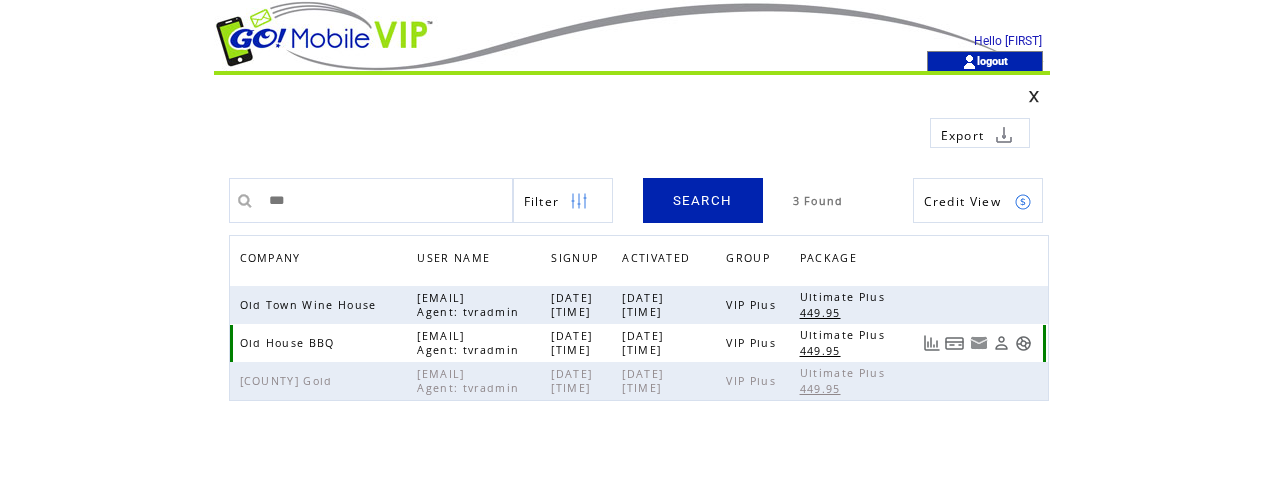scroll, scrollTop: 0, scrollLeft: 0, axis: both 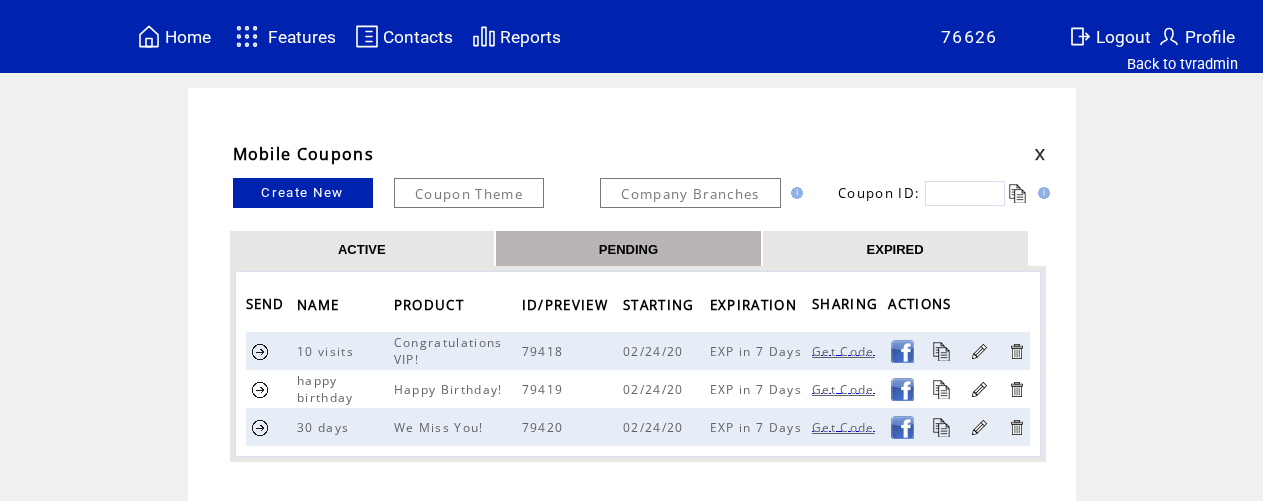 click on "EXPIRED" at bounding box center [895, 248] 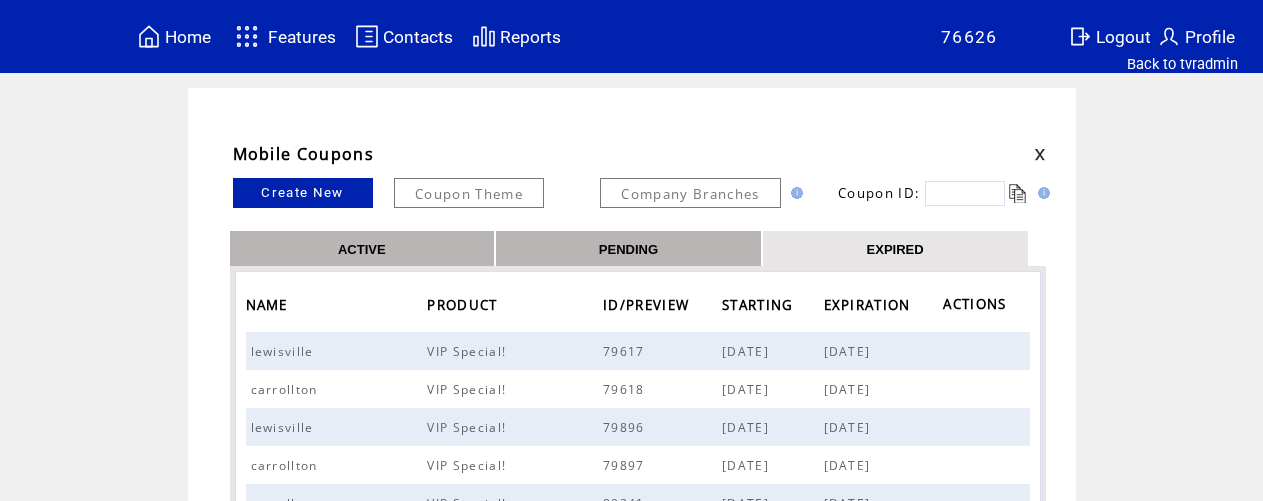 scroll, scrollTop: 909, scrollLeft: 0, axis: vertical 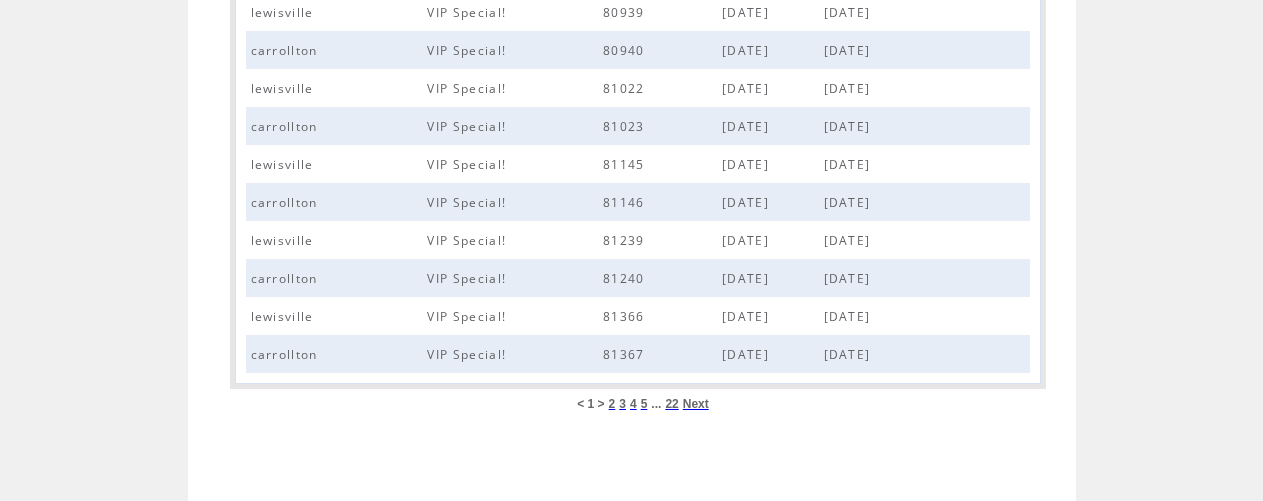 click on "22" at bounding box center [671, 404] 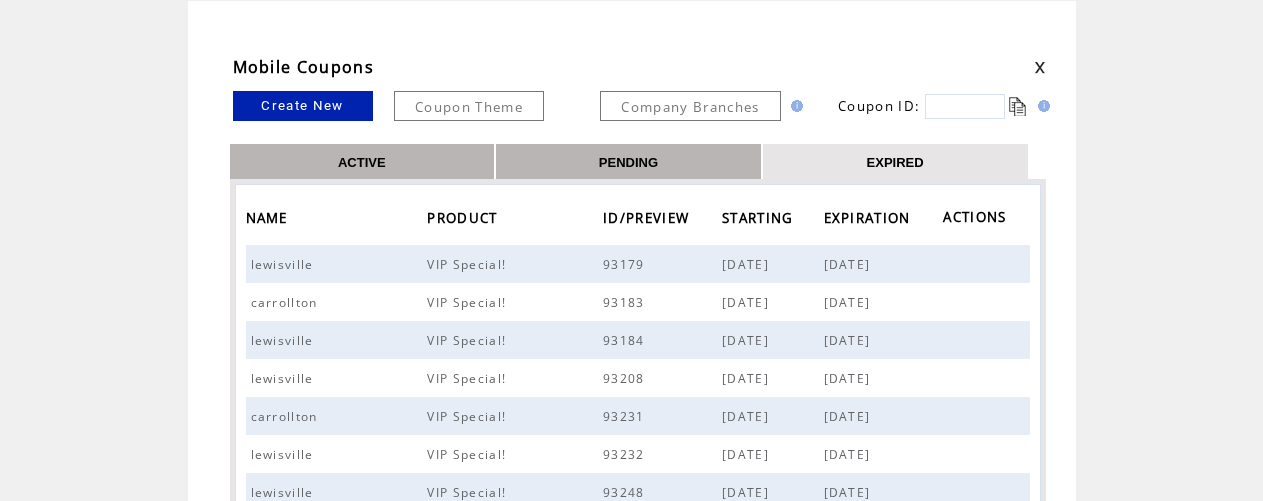 scroll, scrollTop: 0, scrollLeft: 0, axis: both 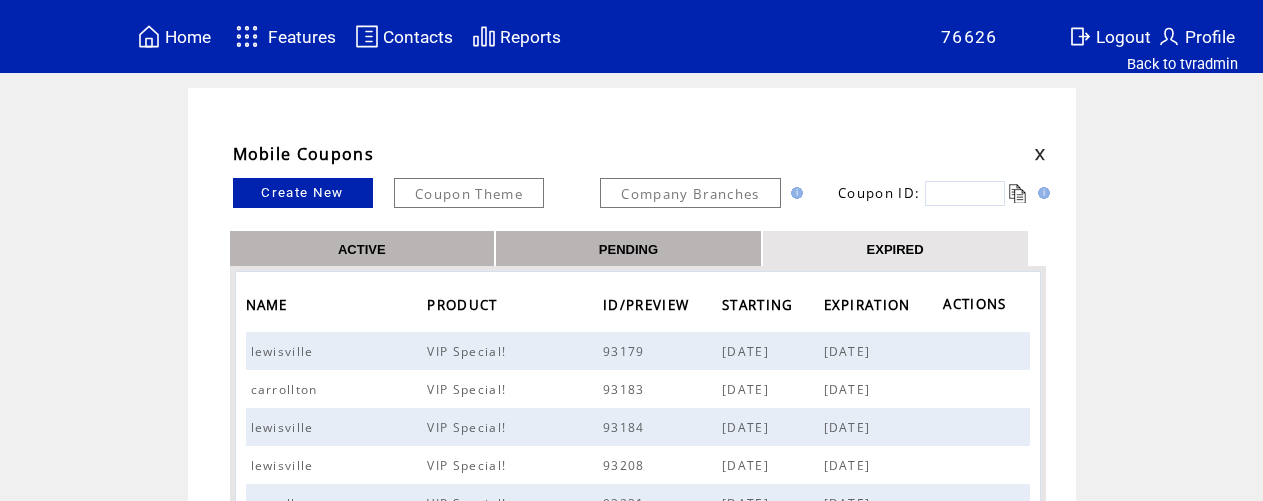 click at bounding box center (965, 193) 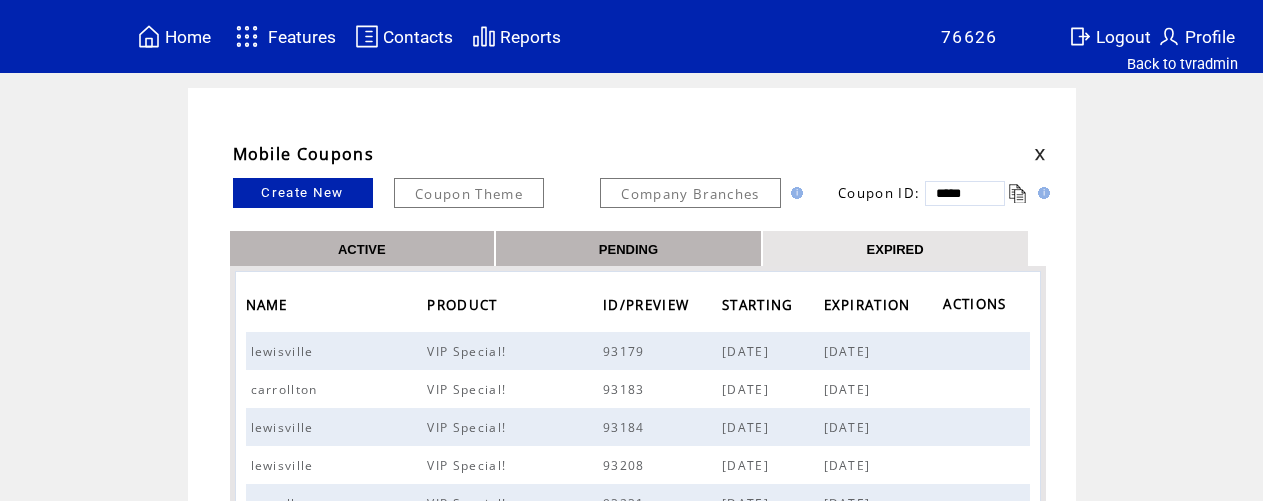 type on "*****" 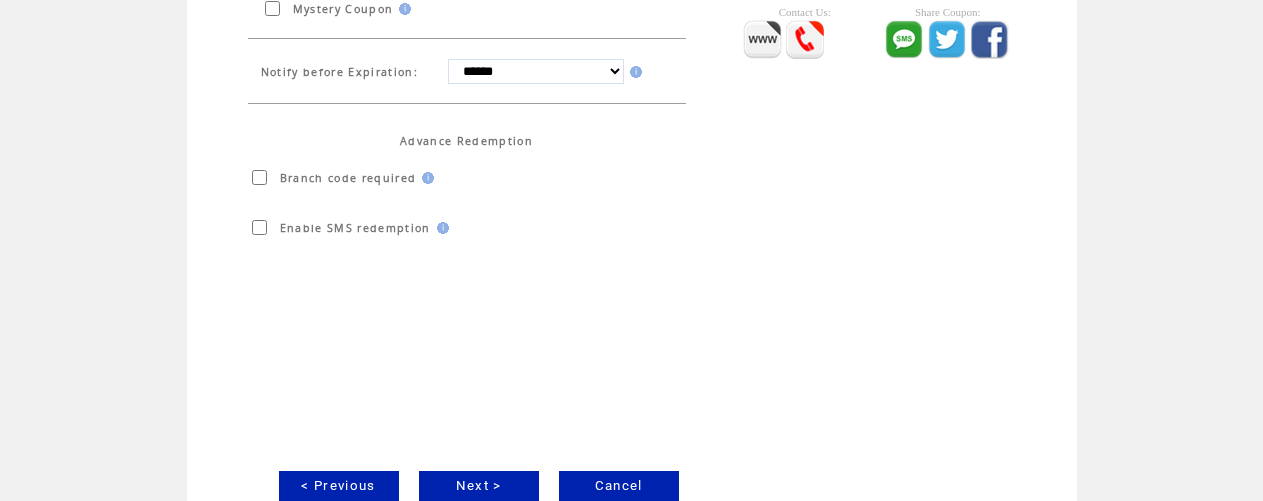scroll, scrollTop: 672, scrollLeft: 0, axis: vertical 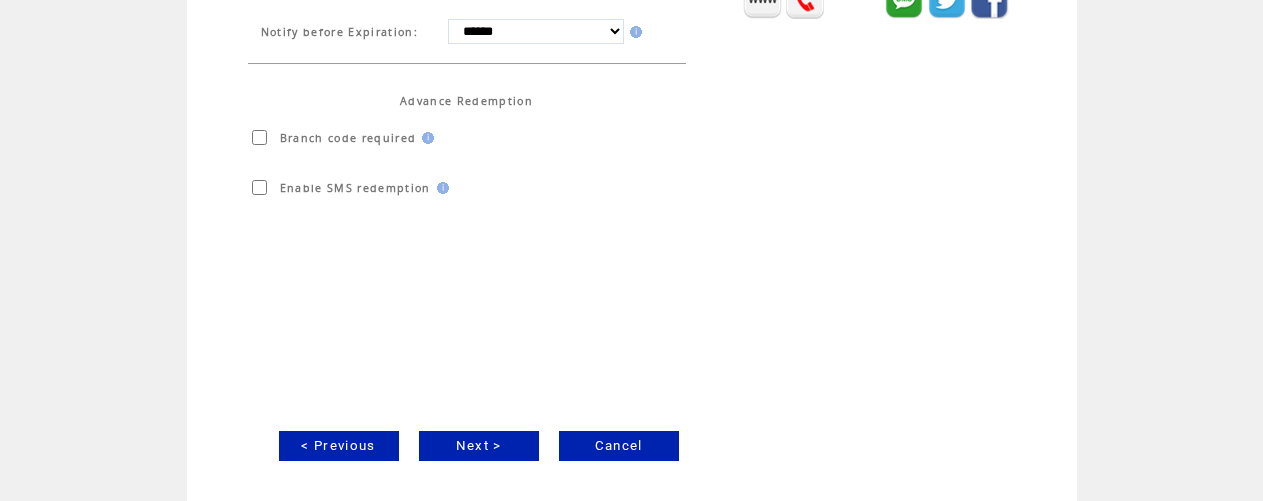 click on "Next >" at bounding box center [479, 446] 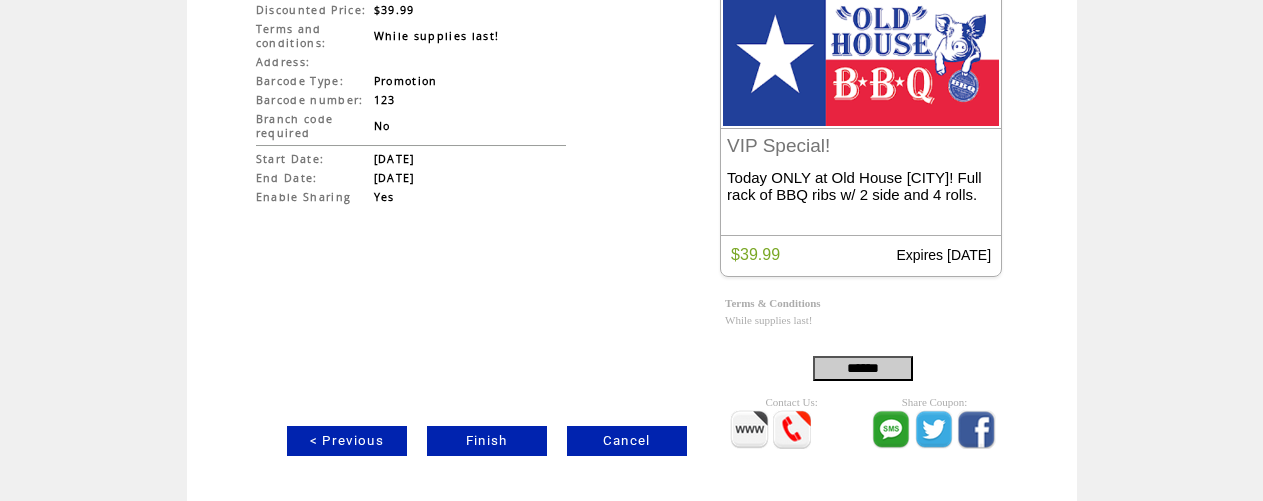 click on "Finish" at bounding box center [487, 441] 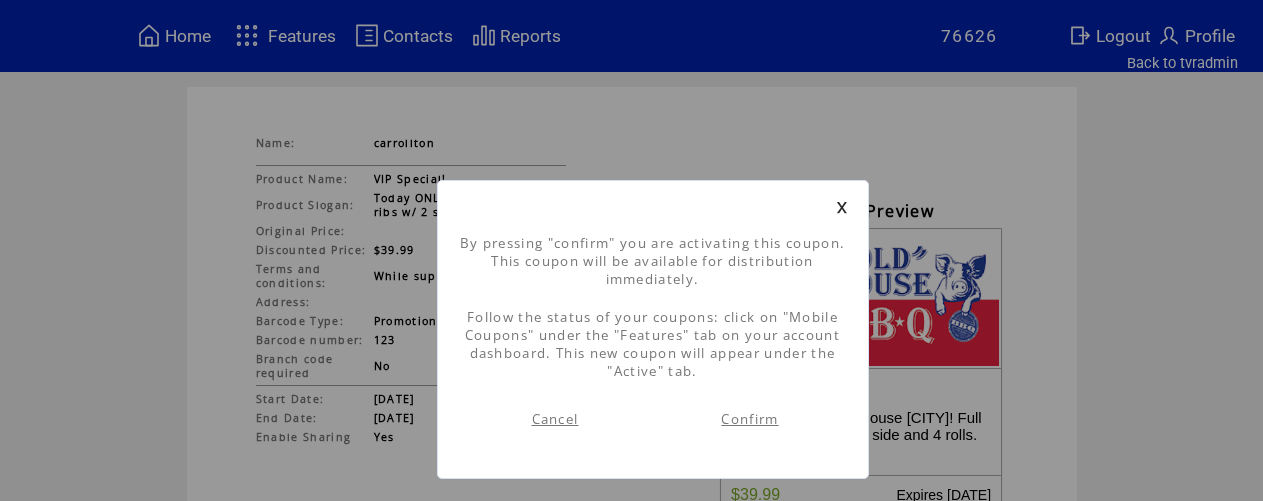 click on "Confirm" at bounding box center [749, 419] 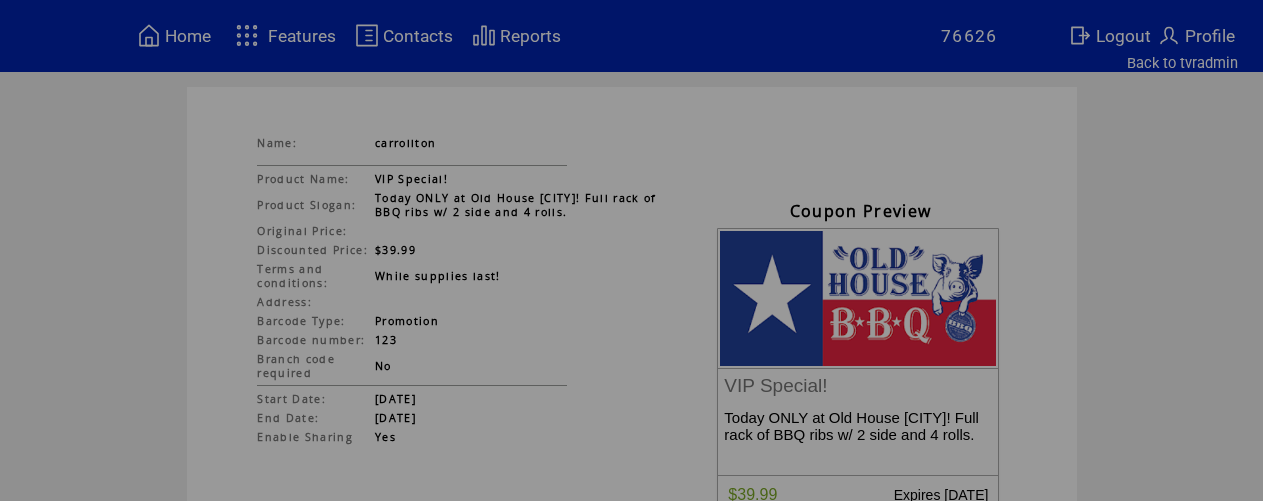 scroll, scrollTop: 0, scrollLeft: 0, axis: both 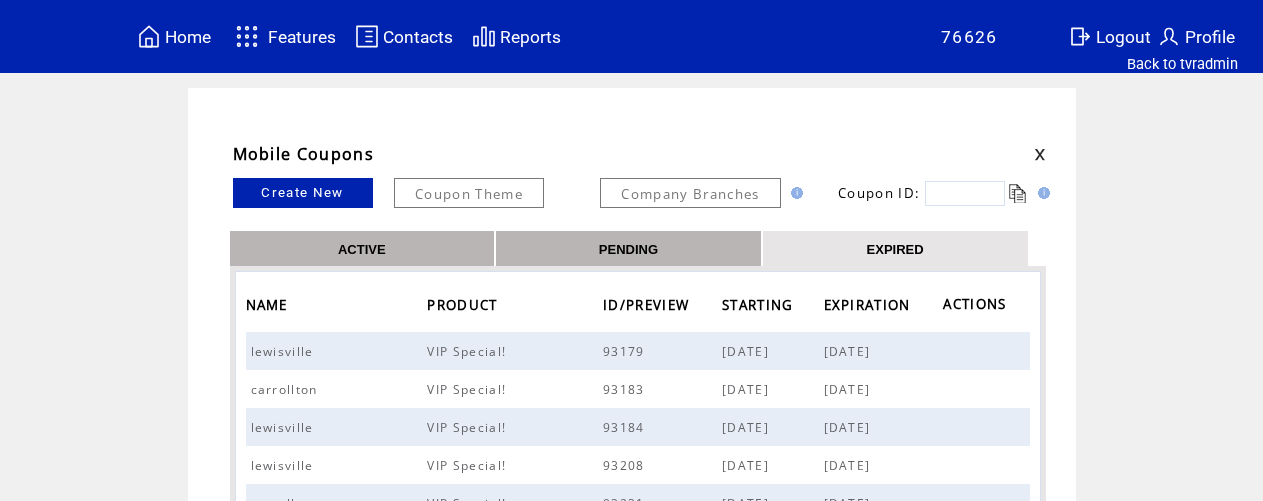 click at bounding box center (965, 193) 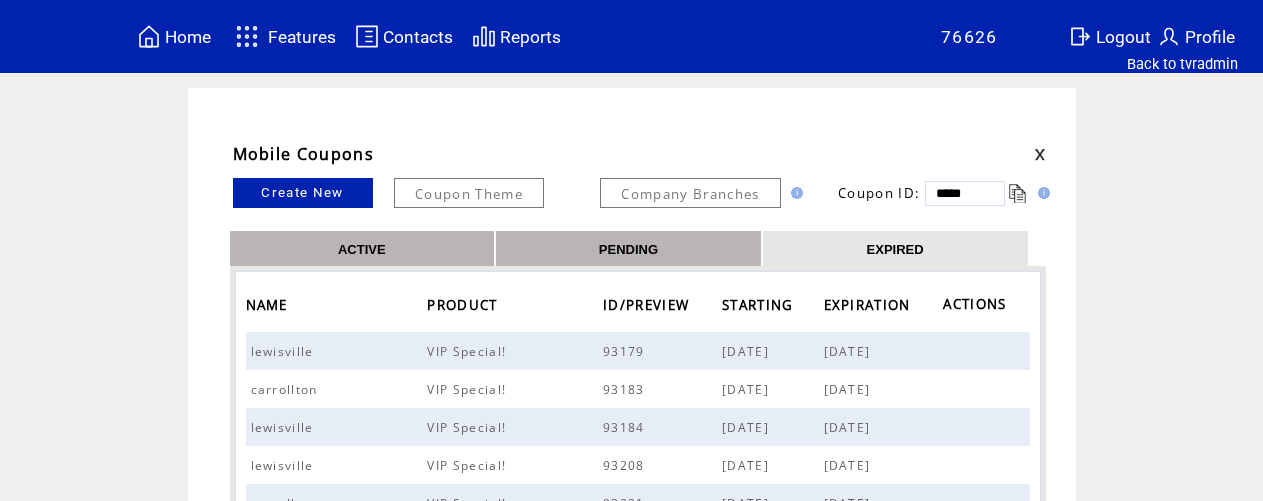 type on "*****" 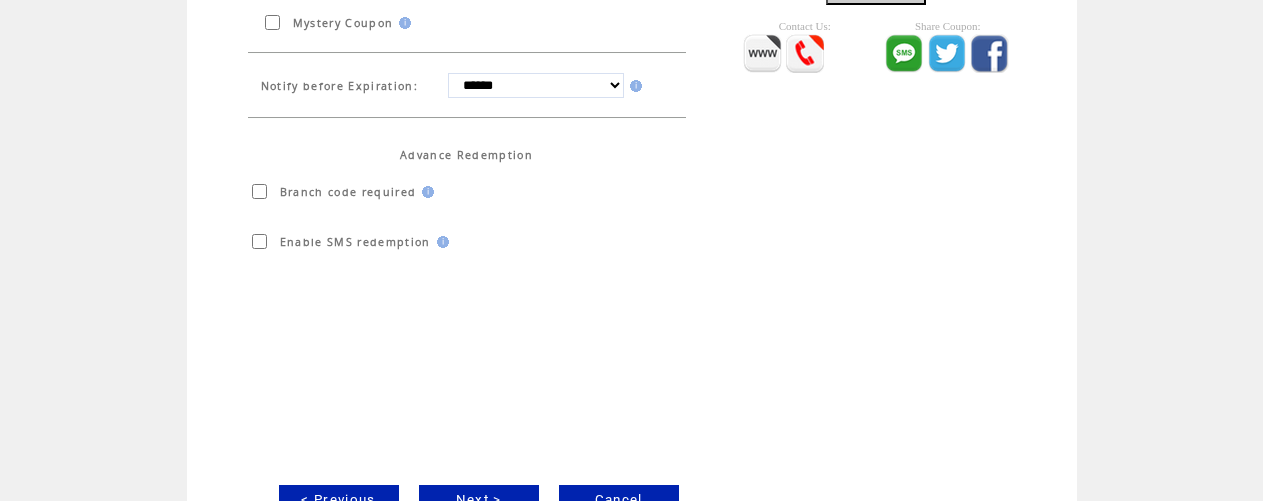 scroll, scrollTop: 672, scrollLeft: 0, axis: vertical 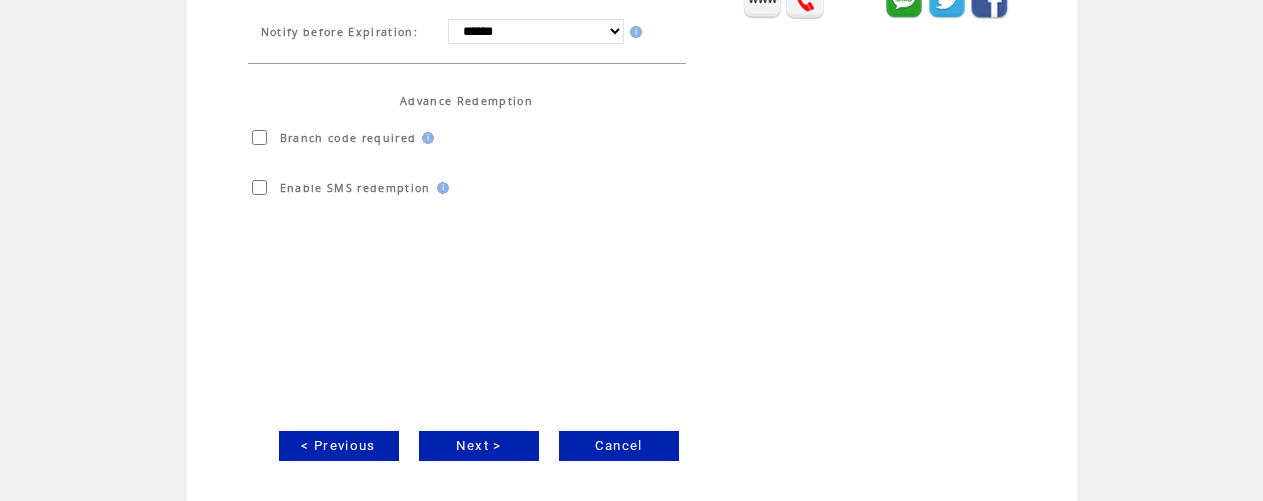 click on "Next >" at bounding box center (479, 446) 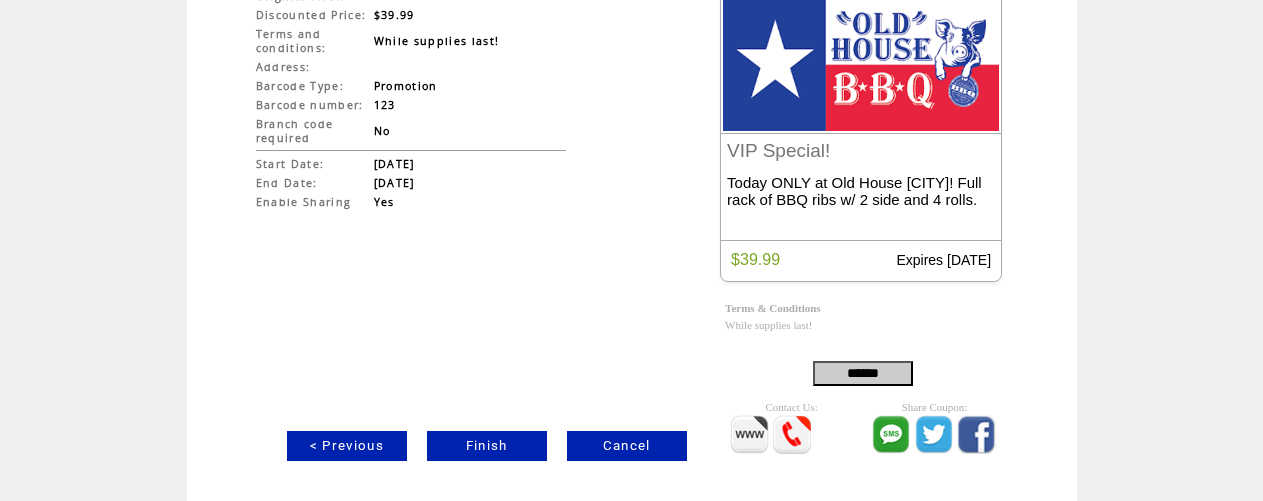 scroll, scrollTop: 246, scrollLeft: 0, axis: vertical 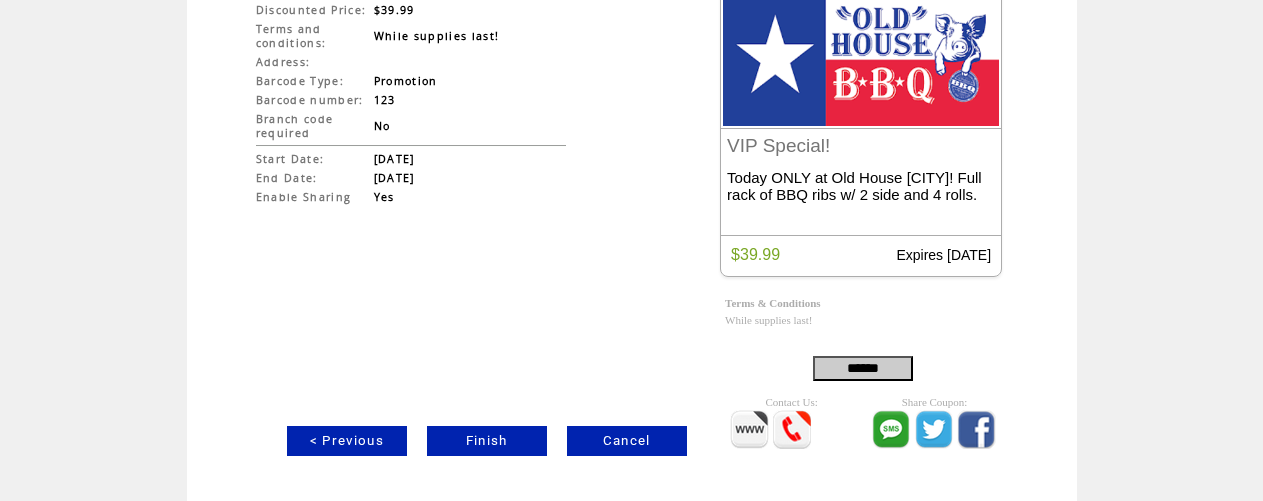 click on "Finish" at bounding box center [487, 441] 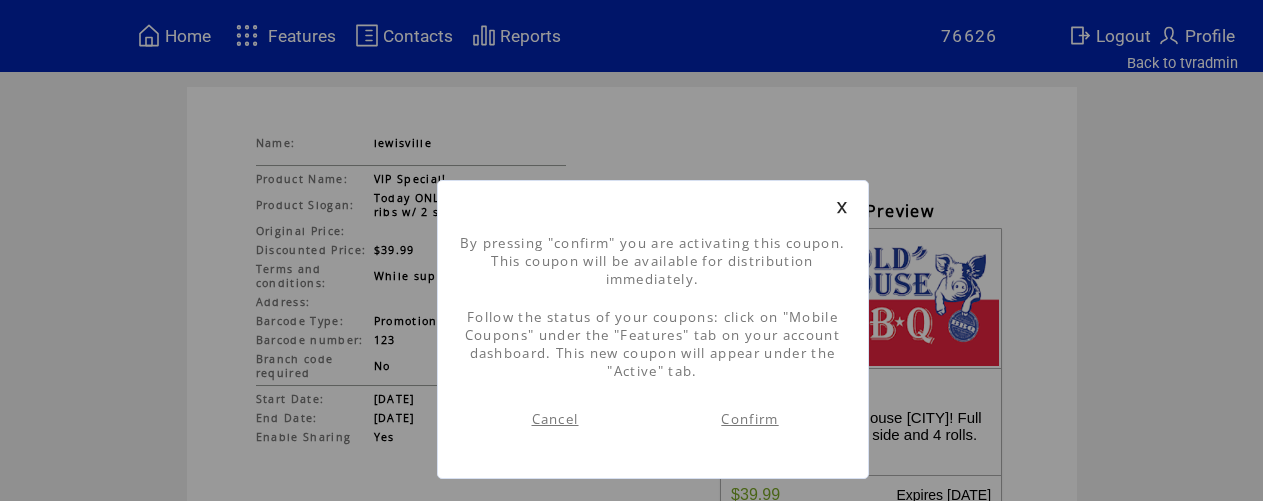 click on "Confirm" at bounding box center (749, 419) 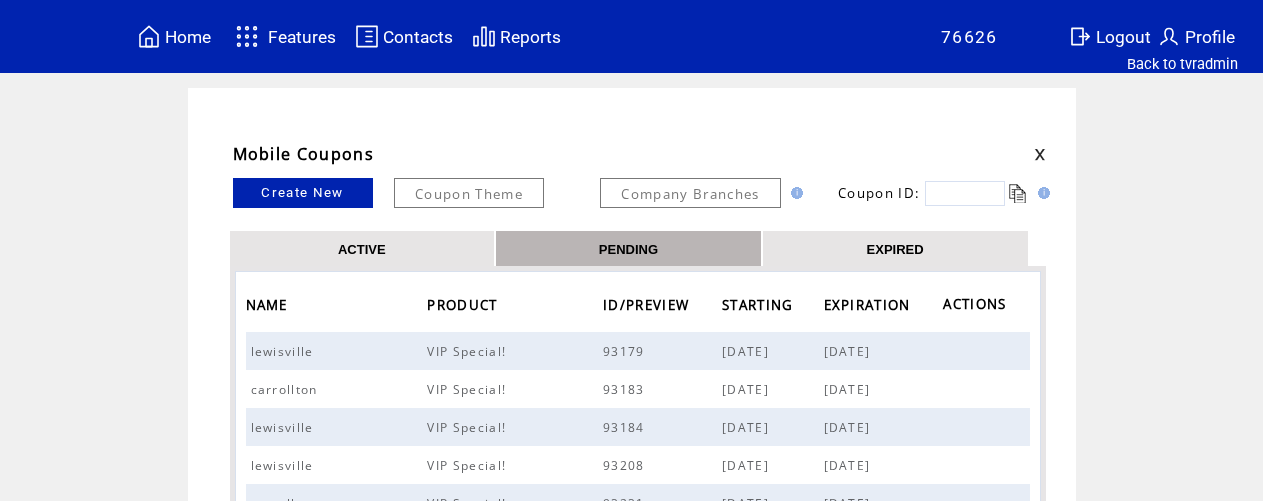 scroll, scrollTop: 0, scrollLeft: 0, axis: both 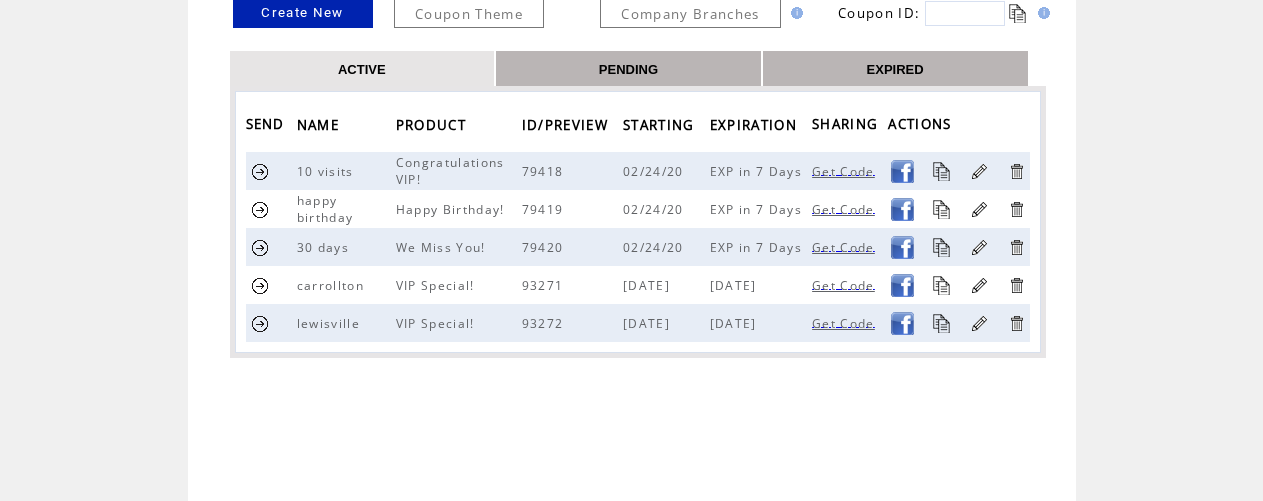 click at bounding box center (260, 323) 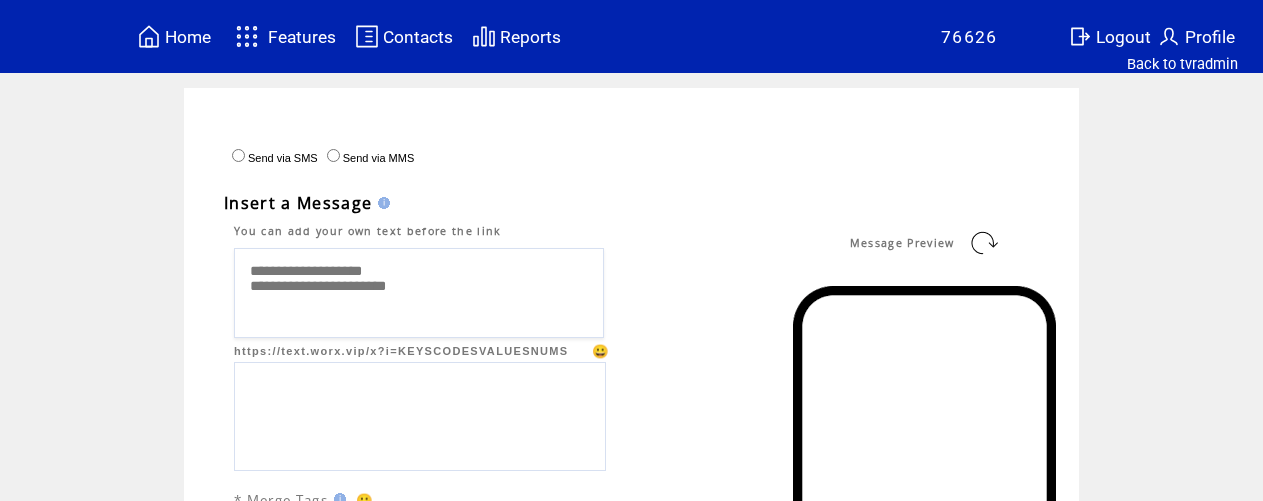 scroll, scrollTop: 0, scrollLeft: 0, axis: both 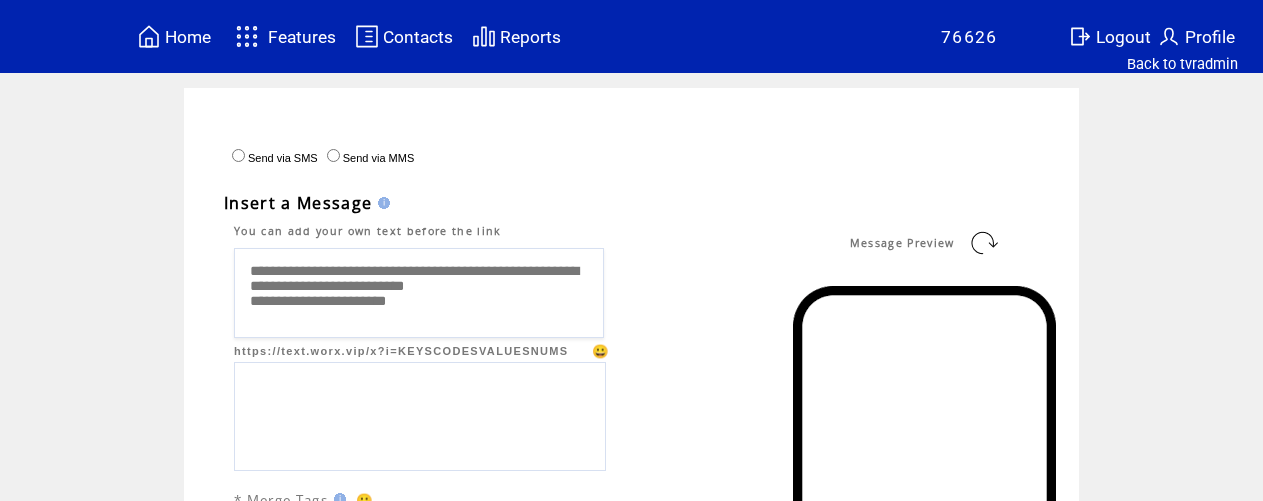 type on "**********" 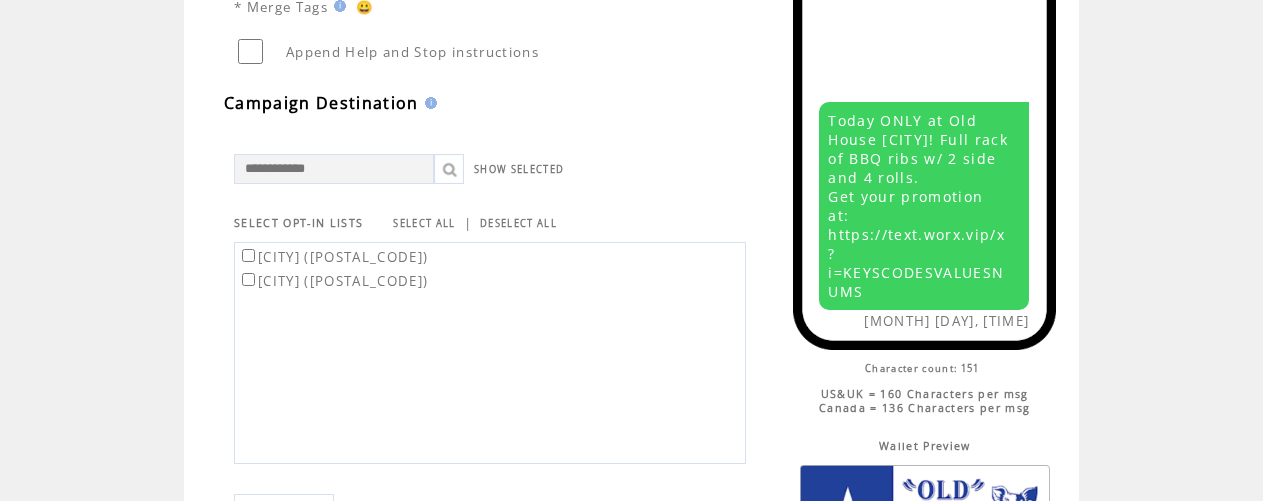 scroll, scrollTop: 497, scrollLeft: 0, axis: vertical 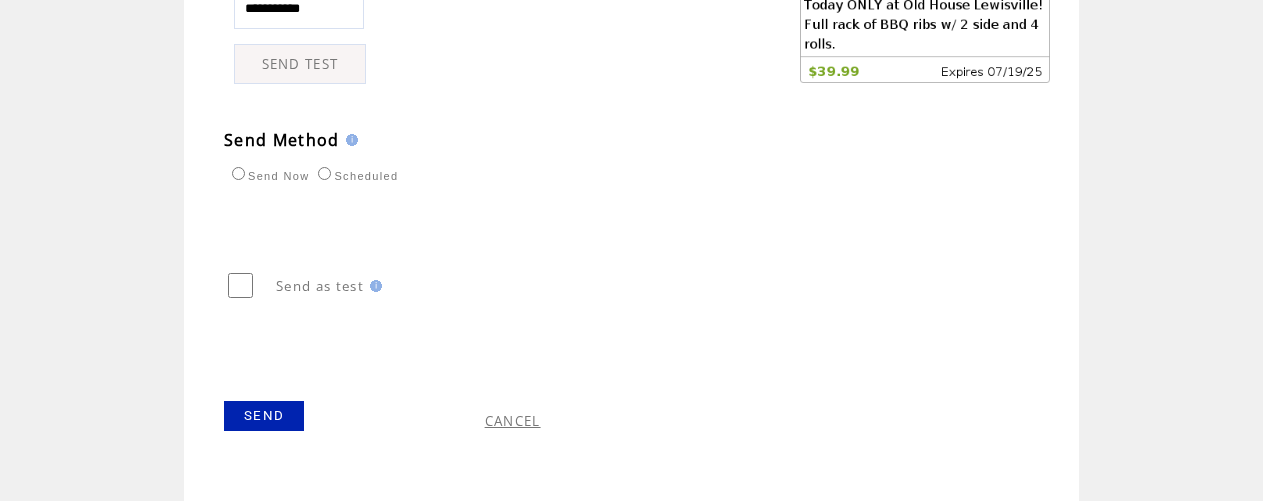 click on "SEND" at bounding box center (264, 416) 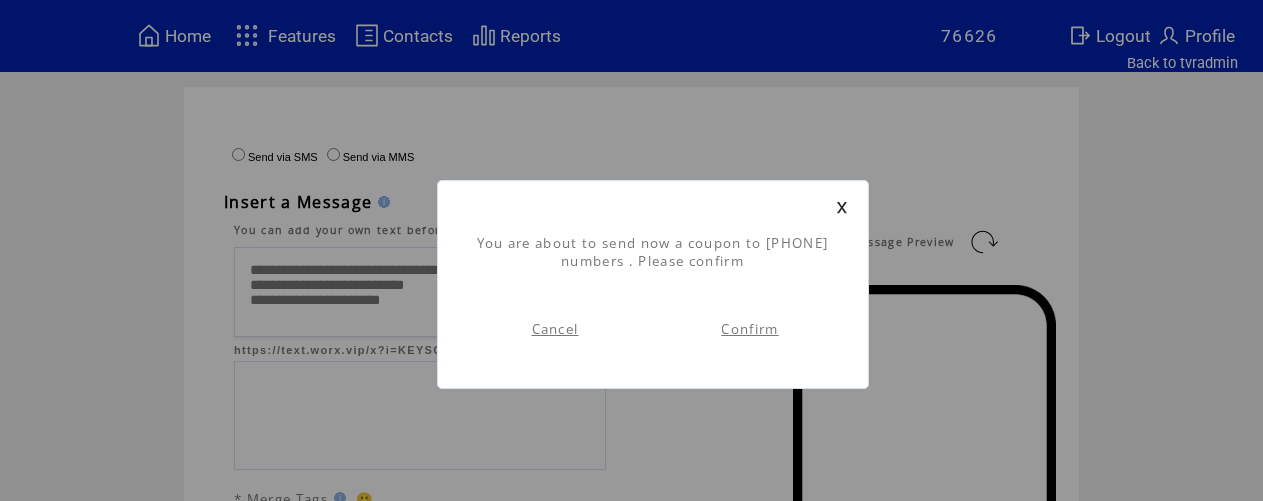 scroll, scrollTop: 1, scrollLeft: 0, axis: vertical 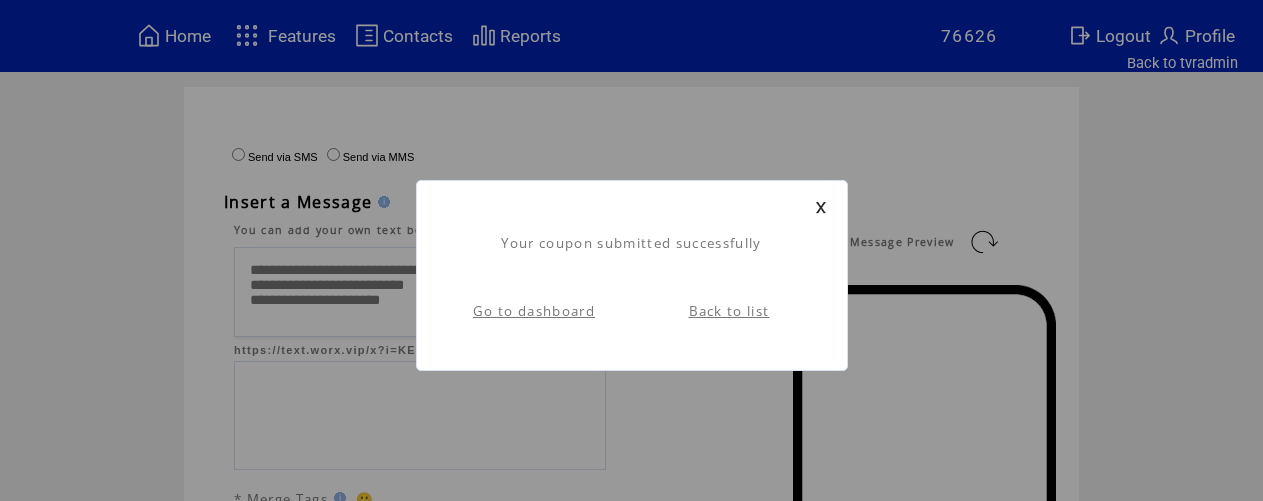 click on "Back to list" at bounding box center [729, 311] 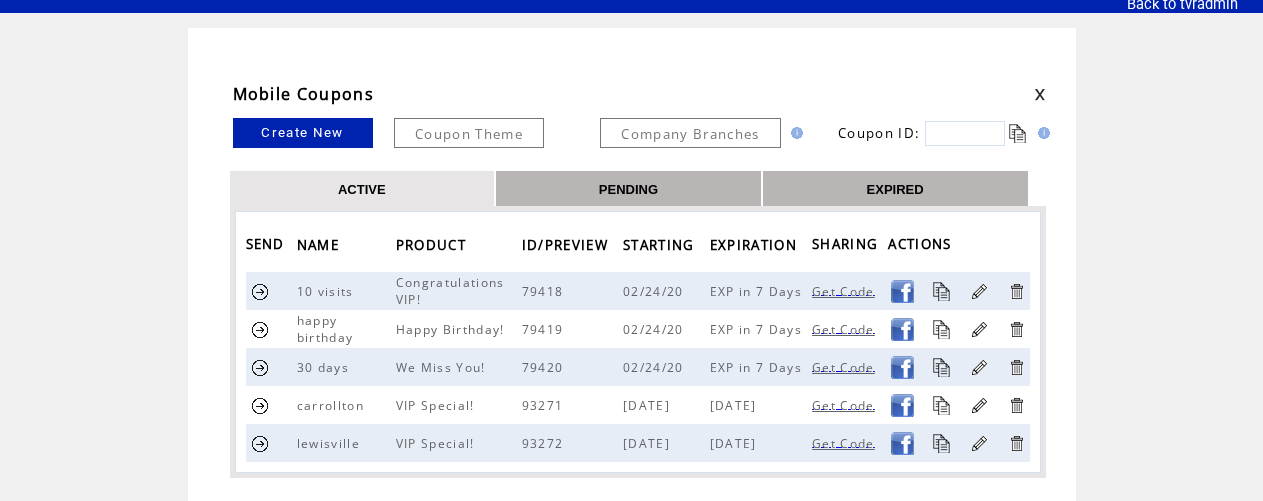 scroll, scrollTop: 139, scrollLeft: 0, axis: vertical 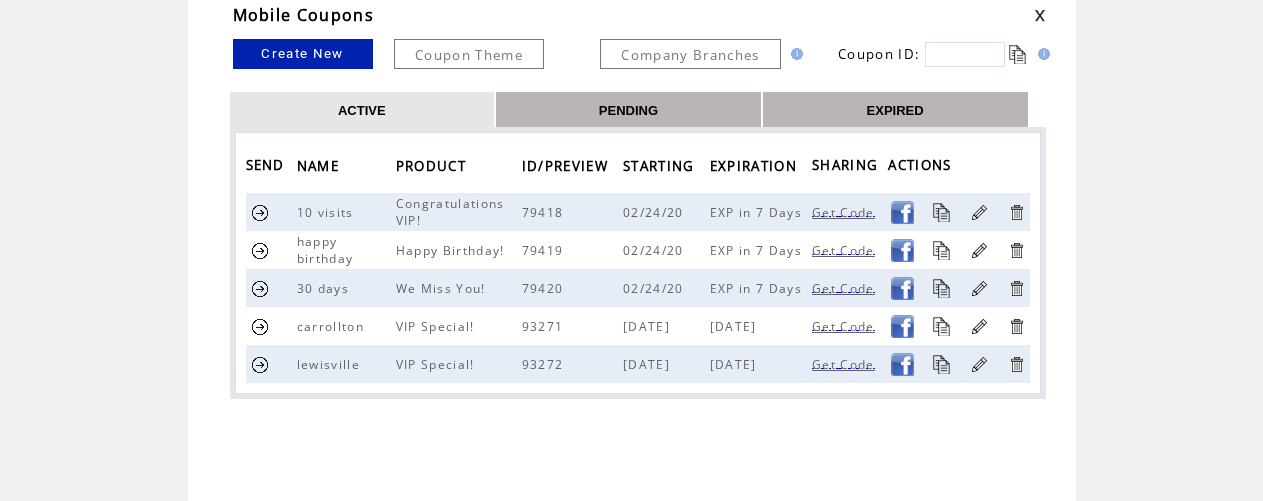 click at bounding box center (260, 326) 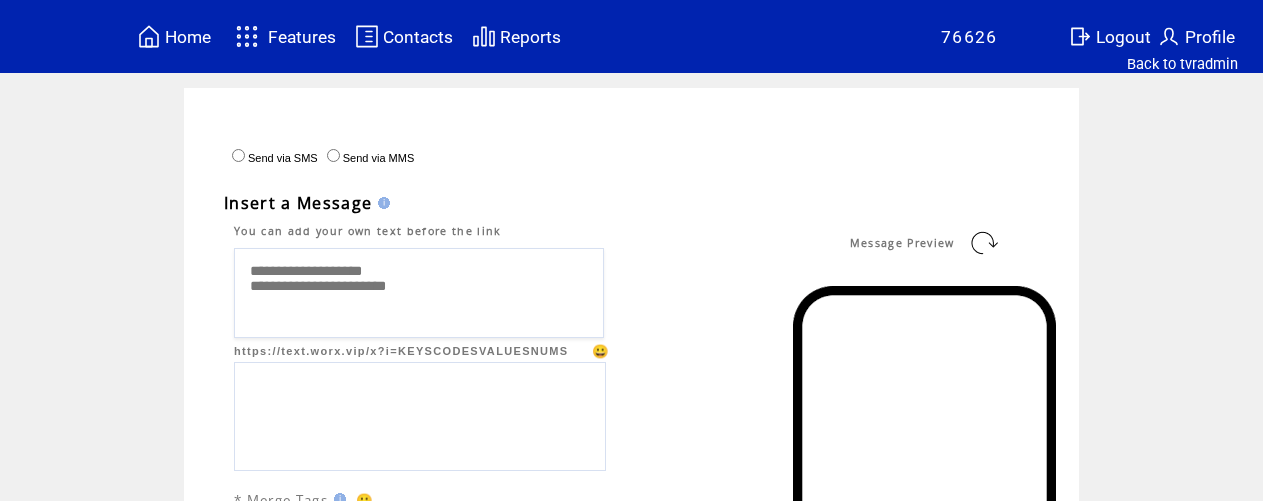 scroll, scrollTop: 0, scrollLeft: 0, axis: both 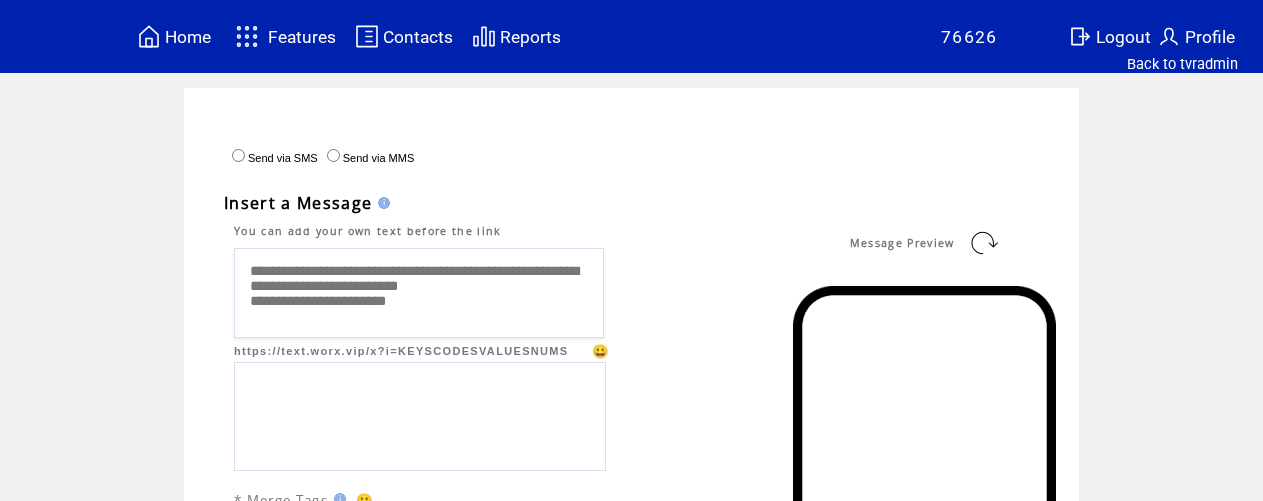 click on "**********" at bounding box center (419, 293) 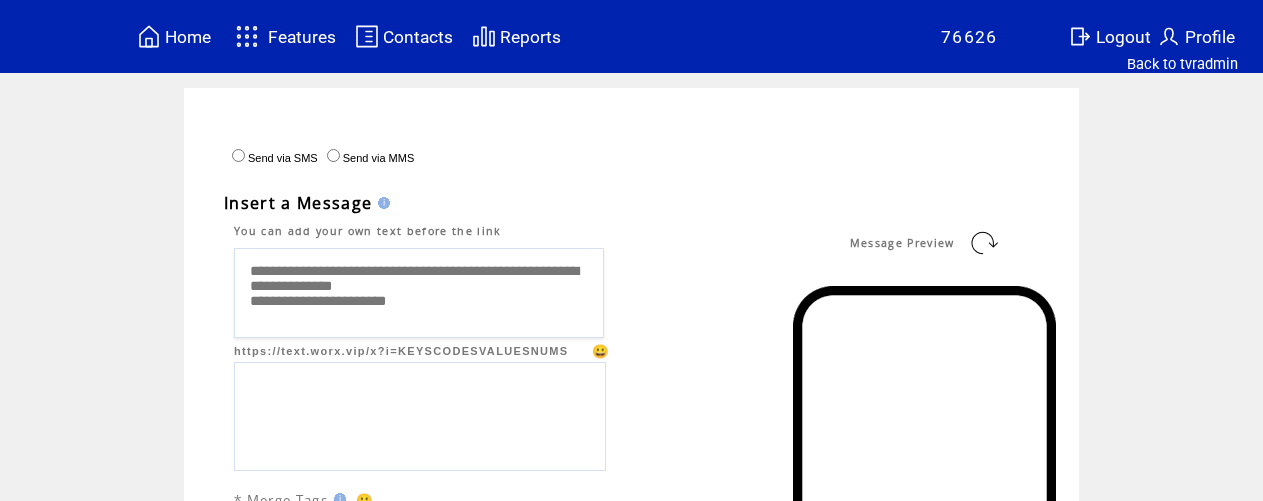 click on "**********" at bounding box center [419, 293] 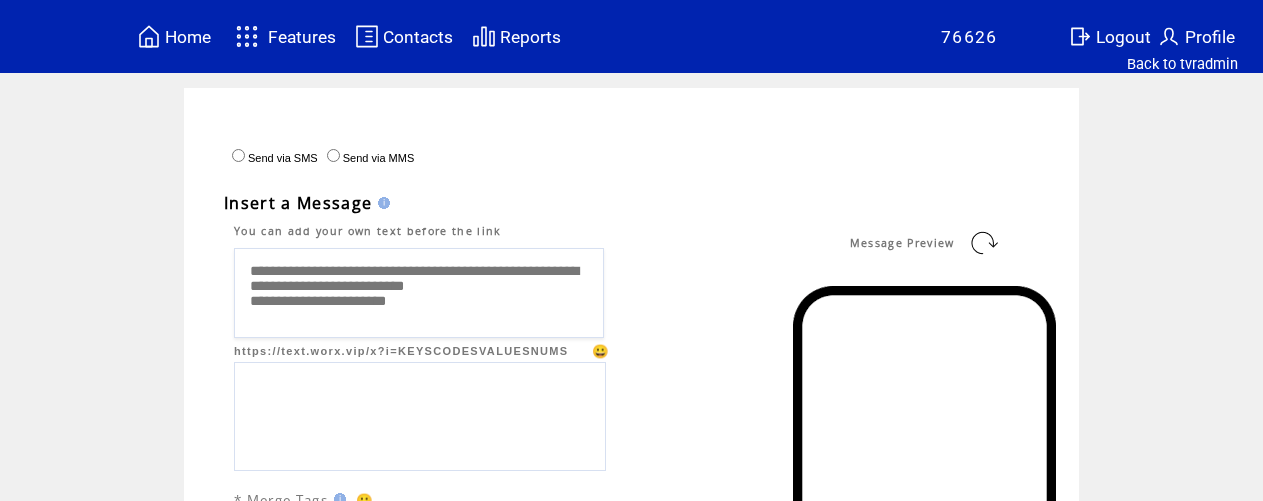 scroll, scrollTop: 22, scrollLeft: 0, axis: vertical 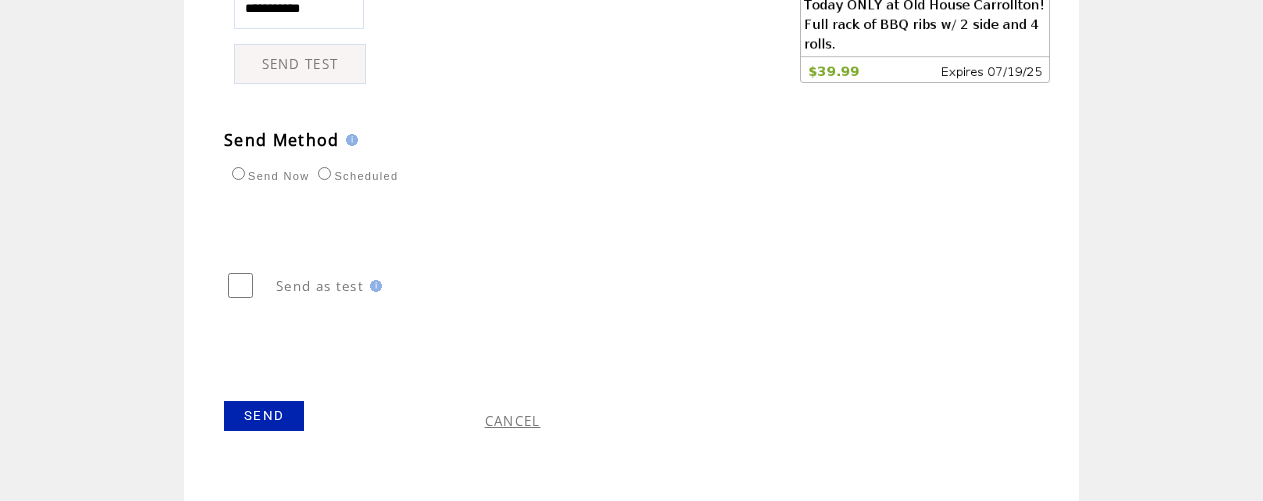 click on "SEND" at bounding box center [264, 416] 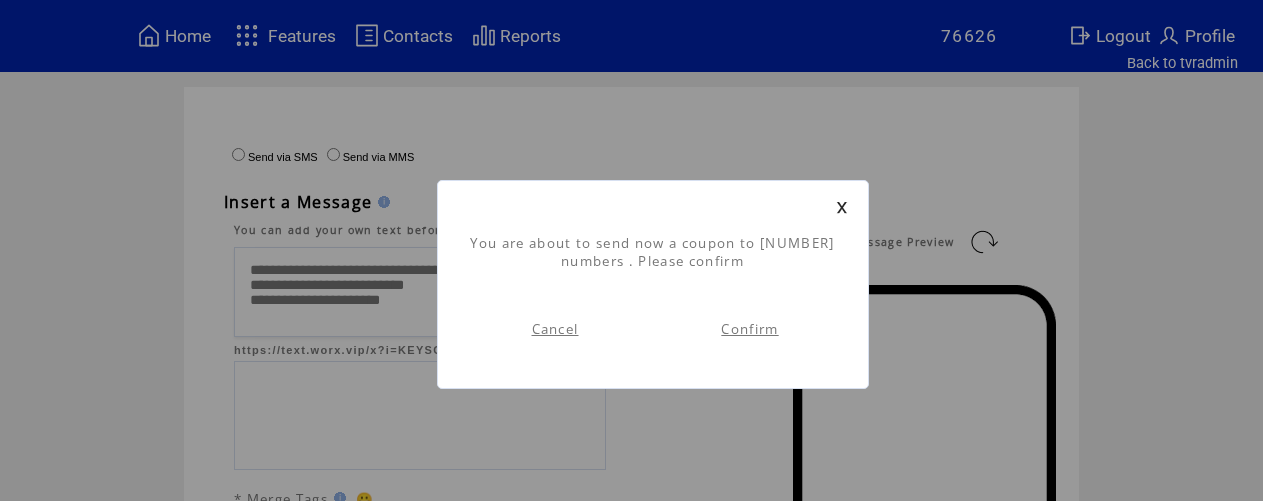 scroll, scrollTop: 1, scrollLeft: 0, axis: vertical 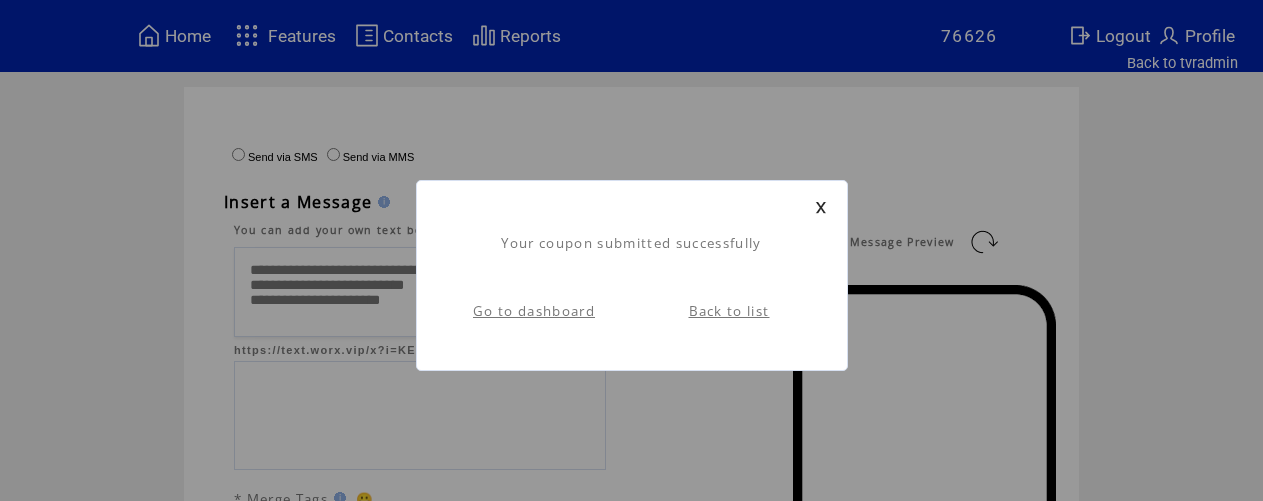 click on "Go to dashboard" at bounding box center (534, 311) 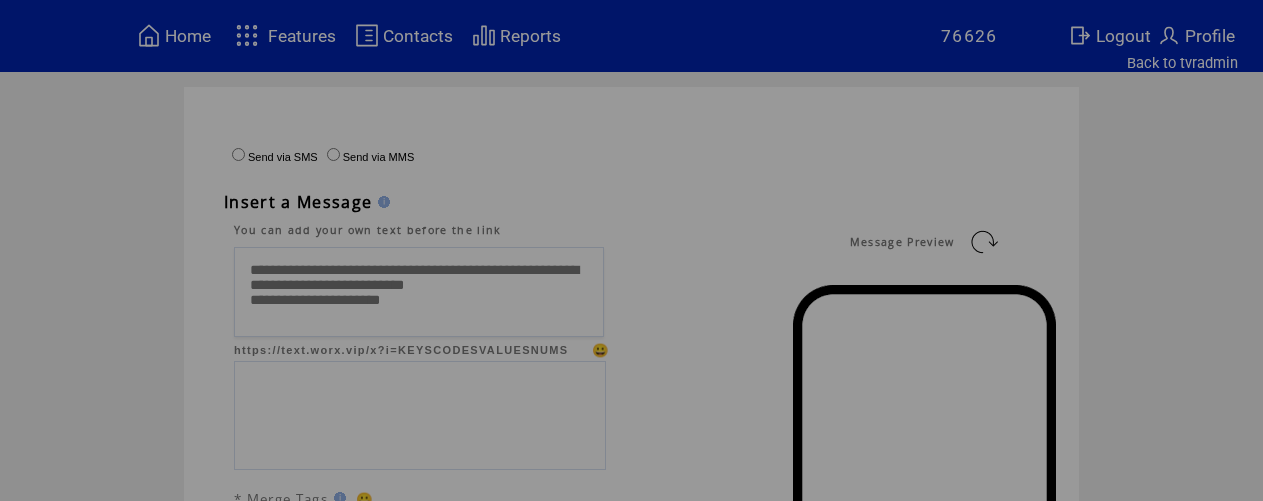 scroll, scrollTop: 0, scrollLeft: 0, axis: both 